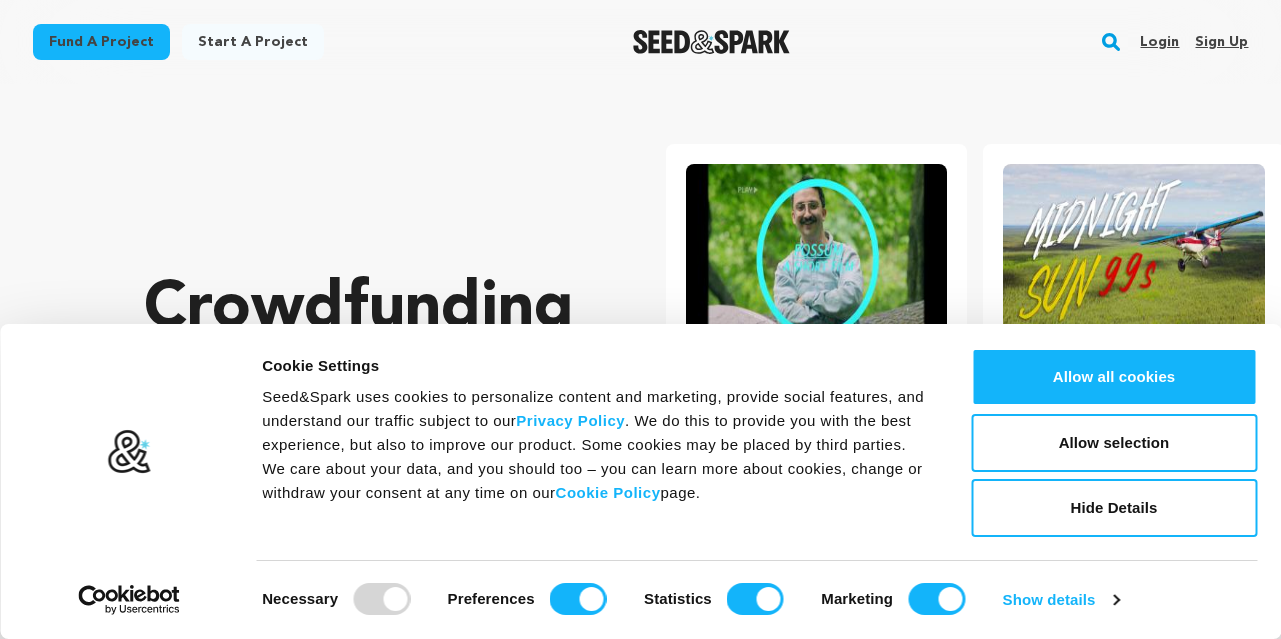 scroll, scrollTop: 0, scrollLeft: 0, axis: both 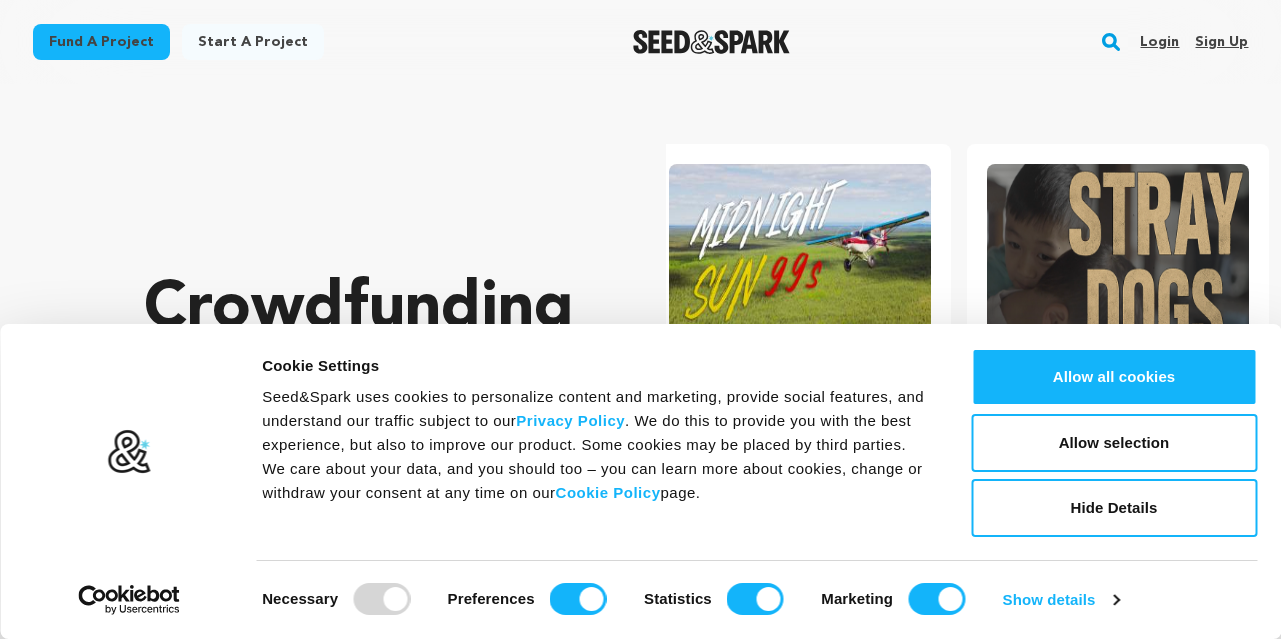 click on "Login" at bounding box center [1159, 42] 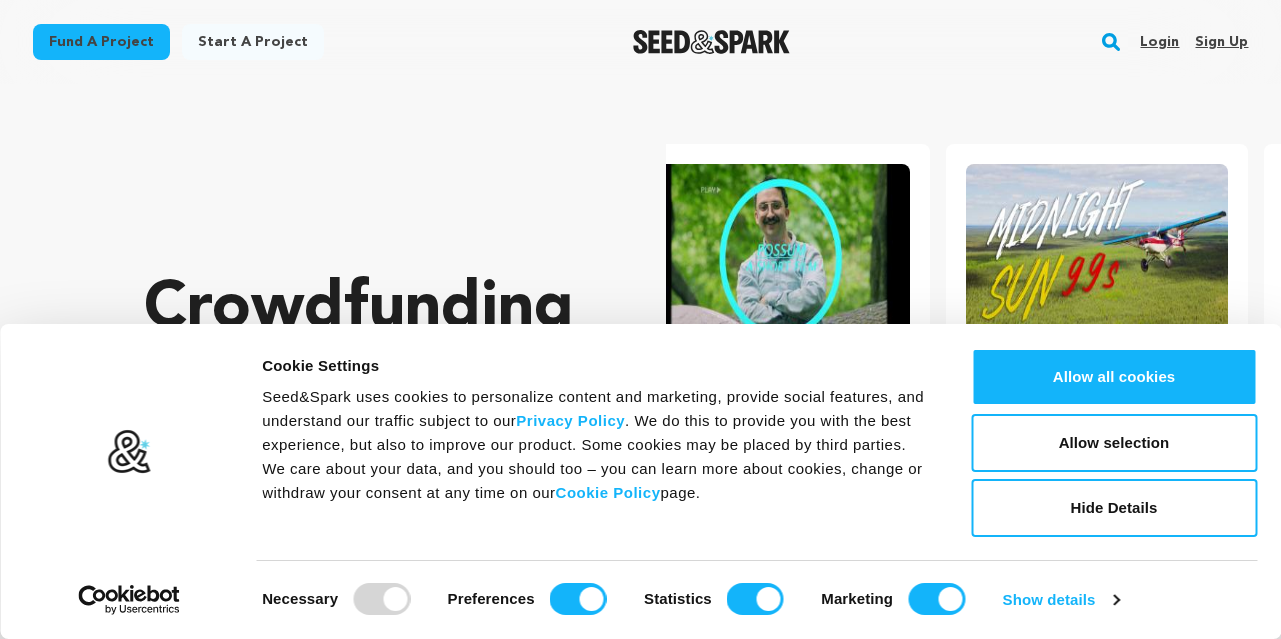 scroll, scrollTop: 0, scrollLeft: 0, axis: both 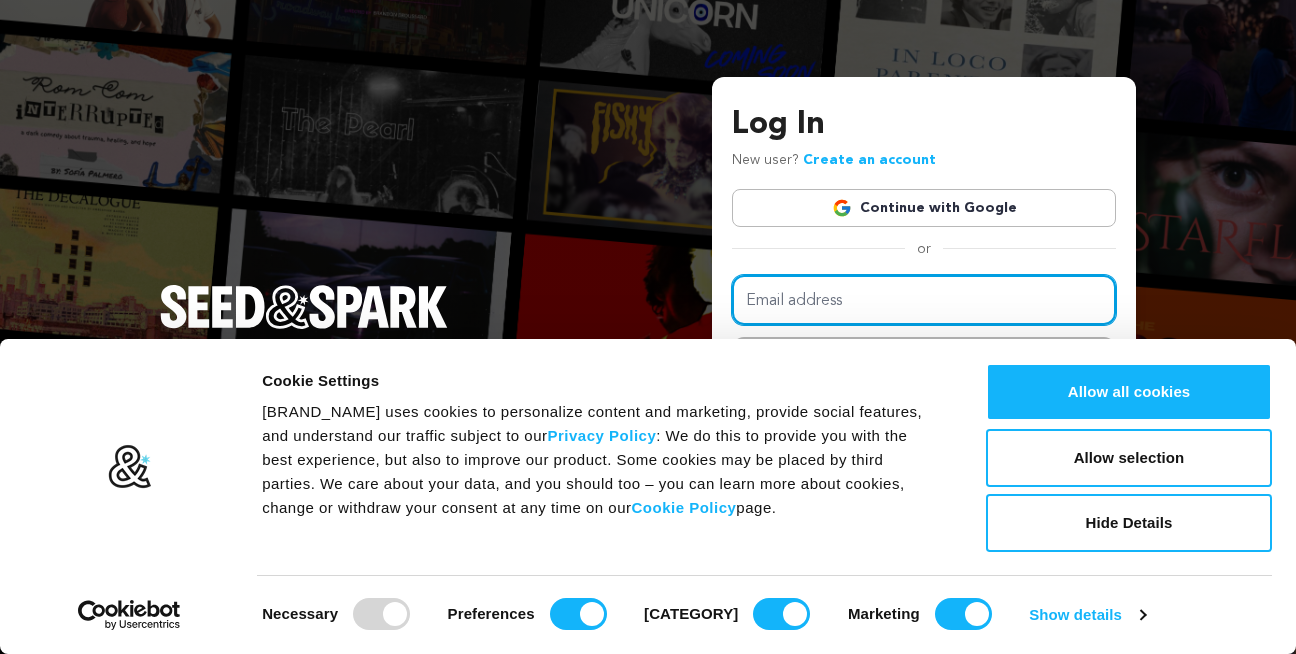 click on "Email address" at bounding box center [924, 300] 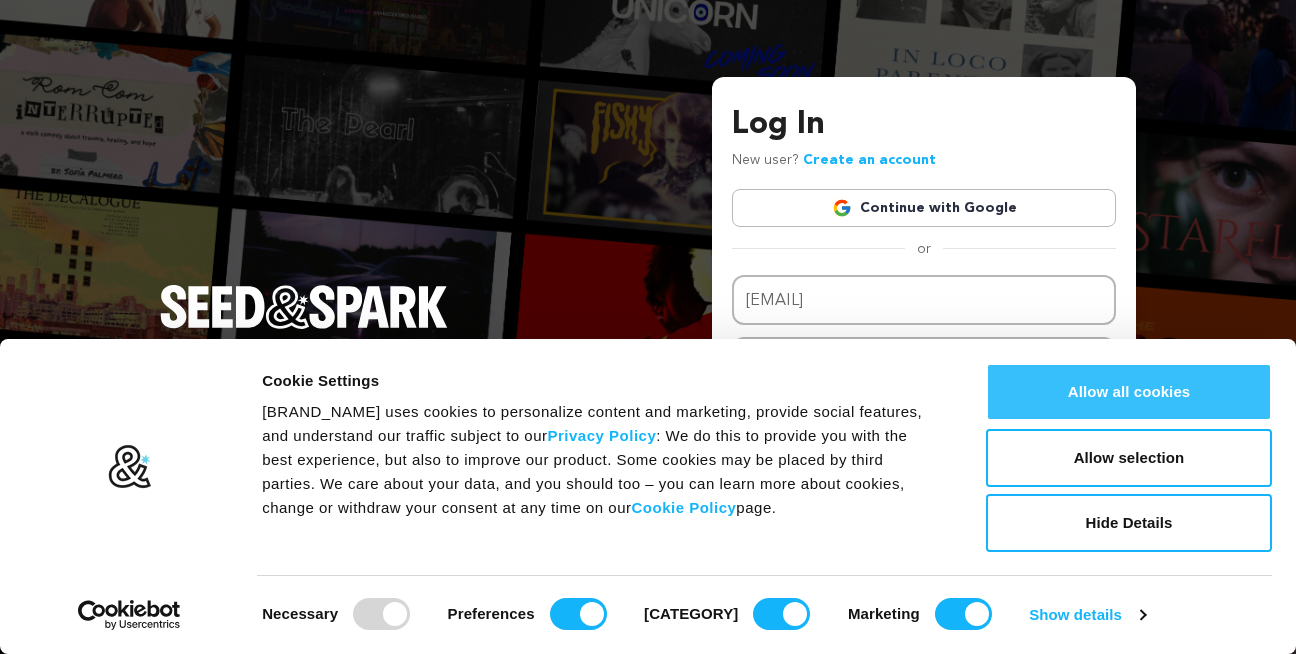 click on "Allow all cookies" at bounding box center (1129, 392) 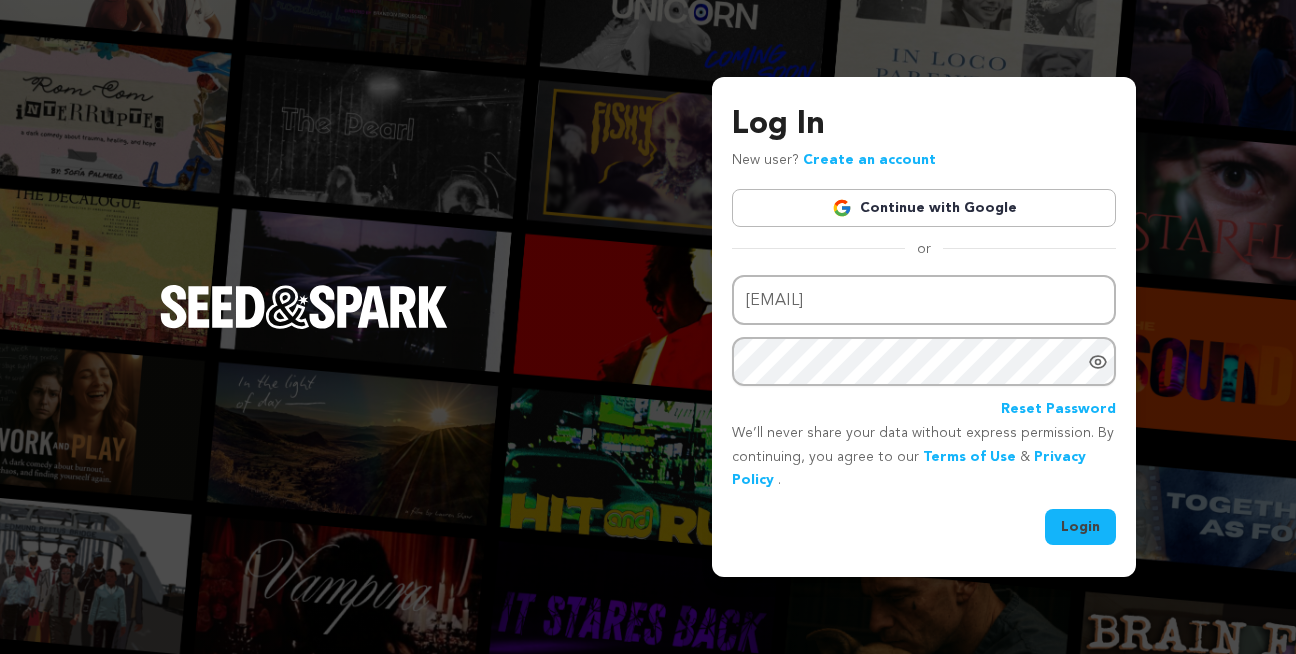 click on "Create
an account" at bounding box center [869, 160] 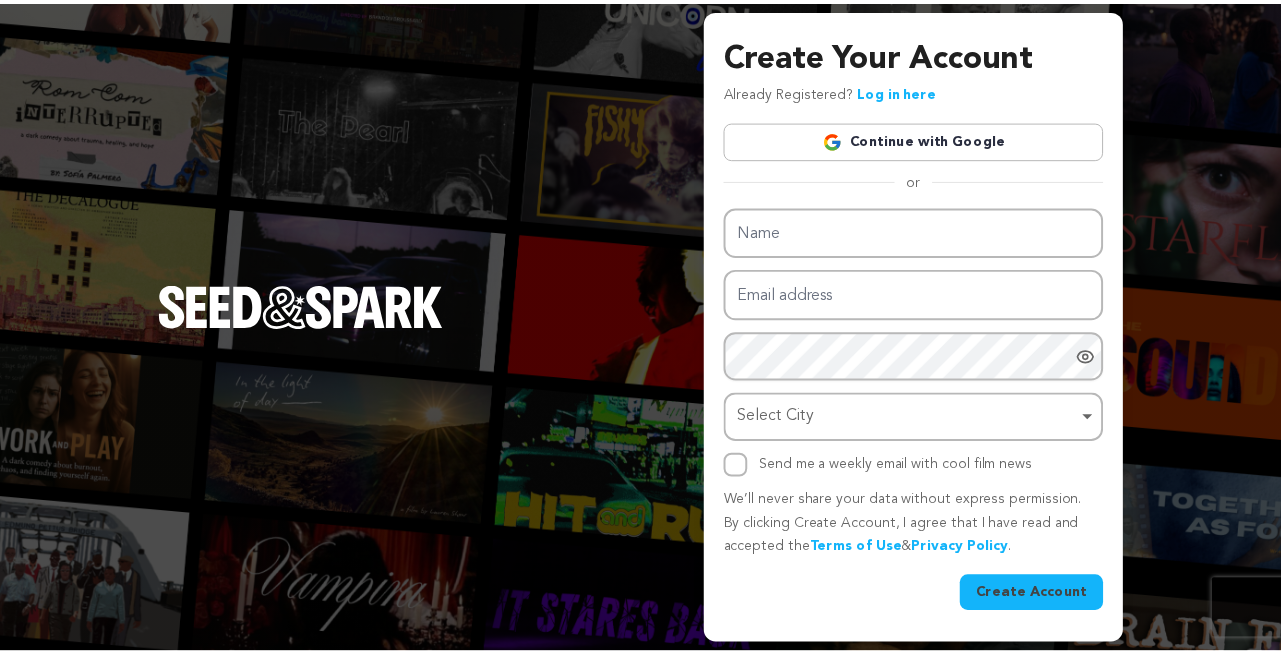 scroll, scrollTop: 0, scrollLeft: 0, axis: both 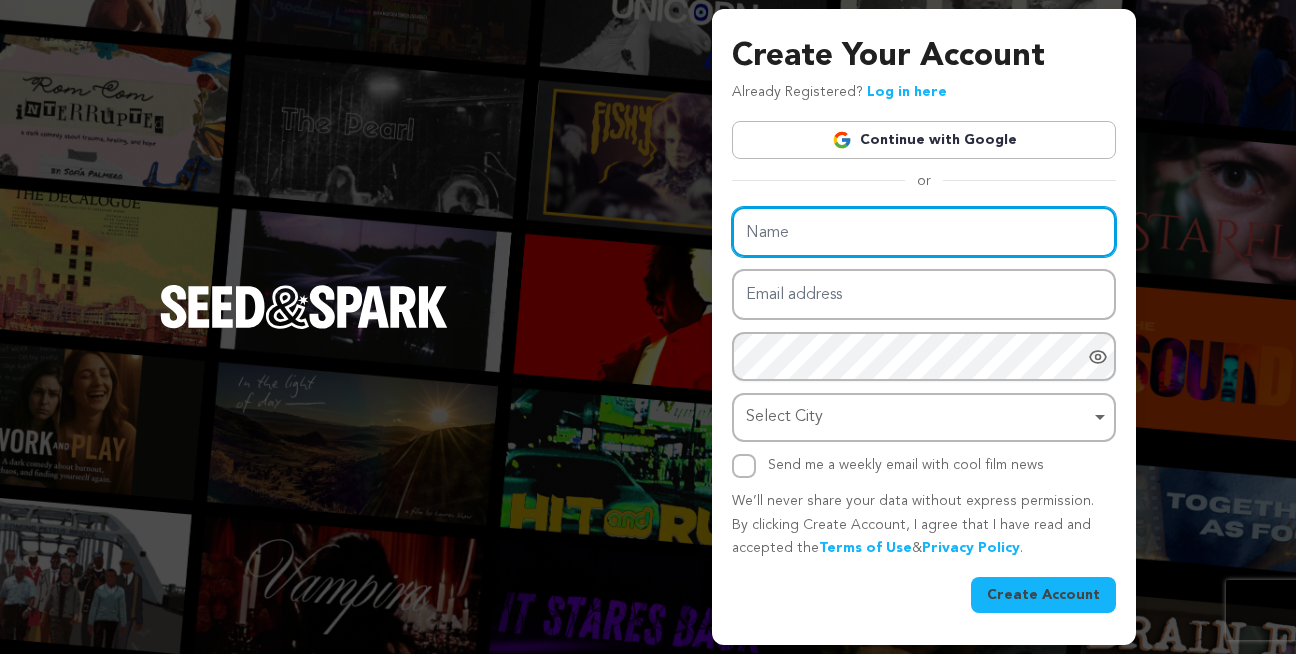 click on "Name" at bounding box center [924, 232] 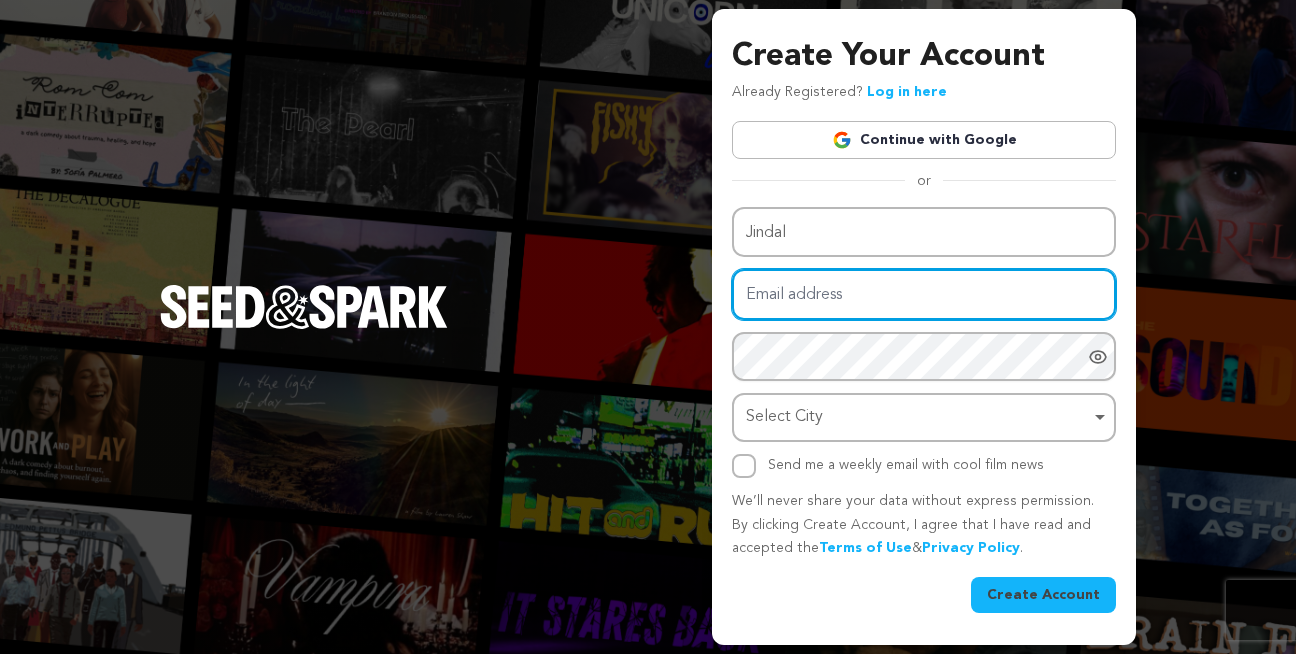 click on "Email address" at bounding box center (924, 294) 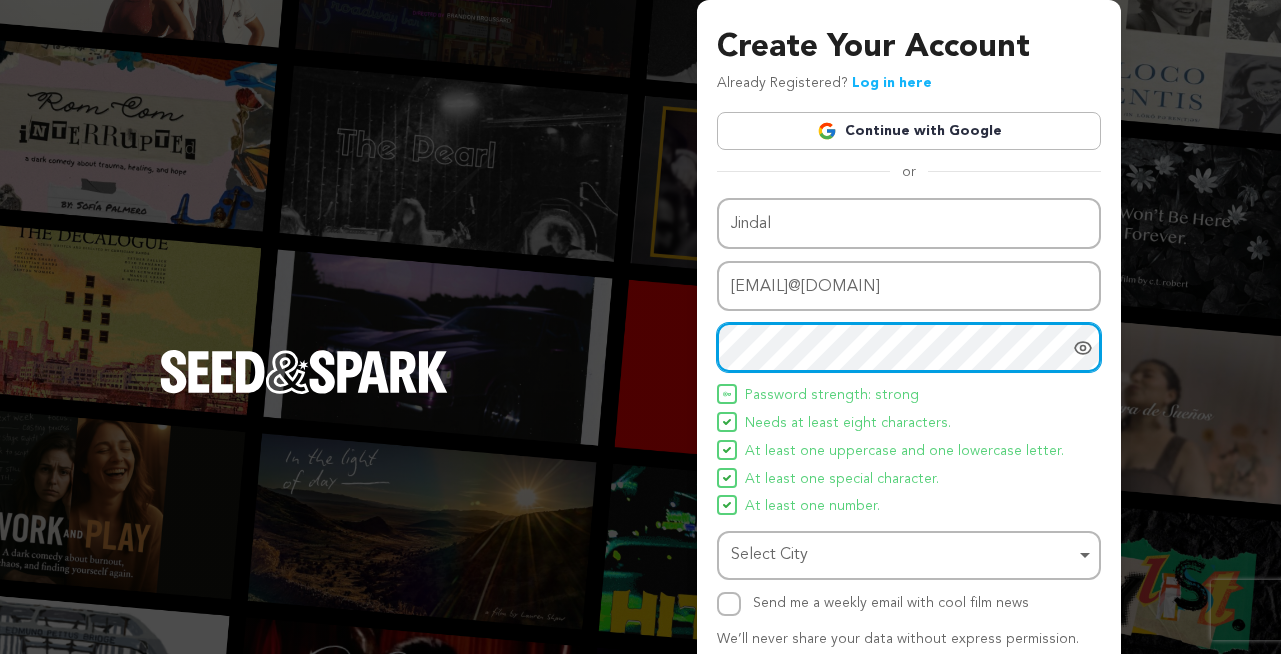click on "Select City Remove item" at bounding box center [903, 555] 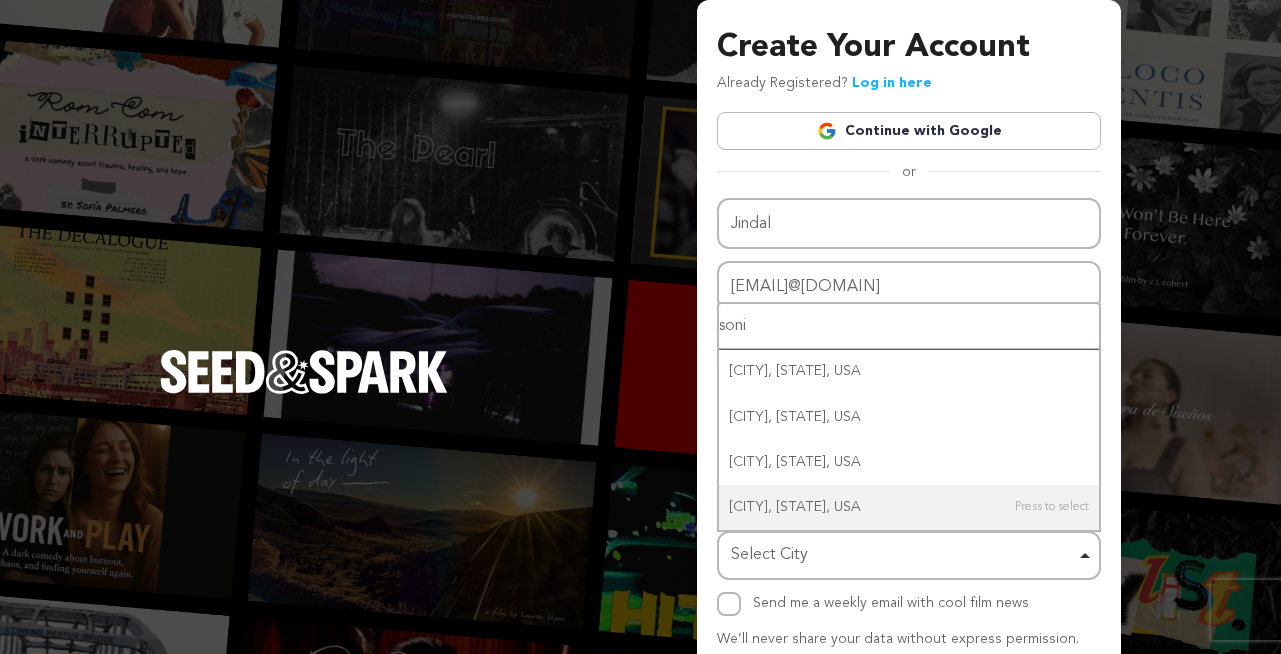 type on "sonip" 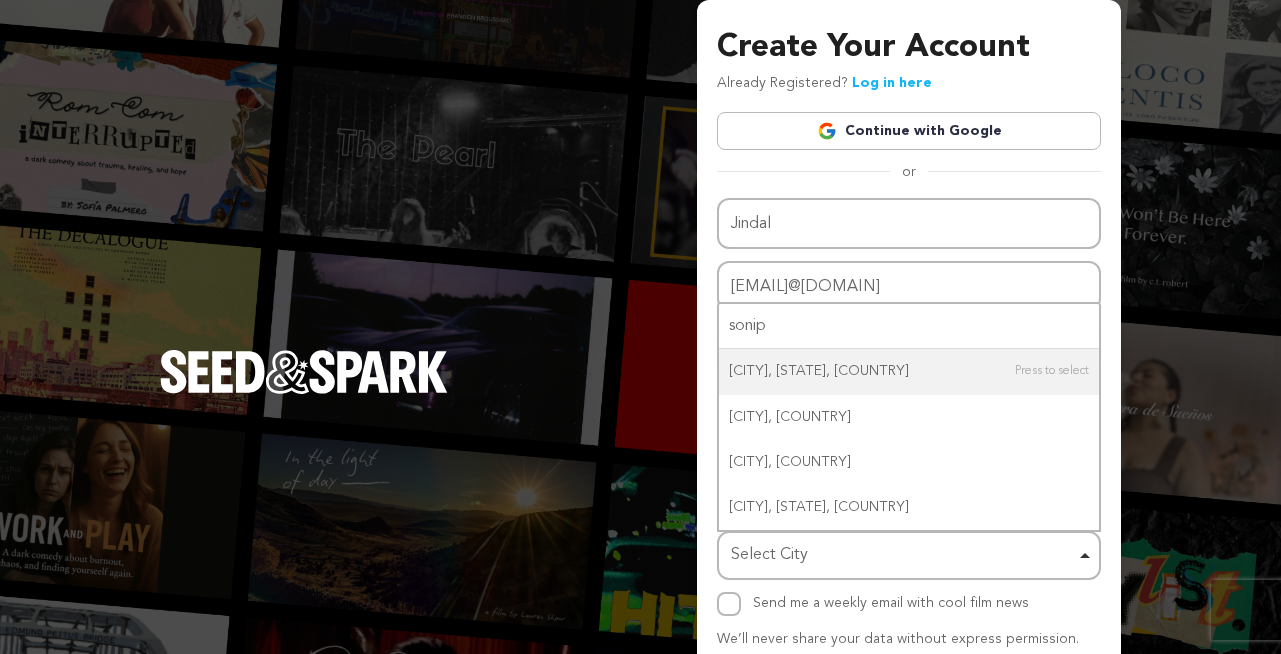 type 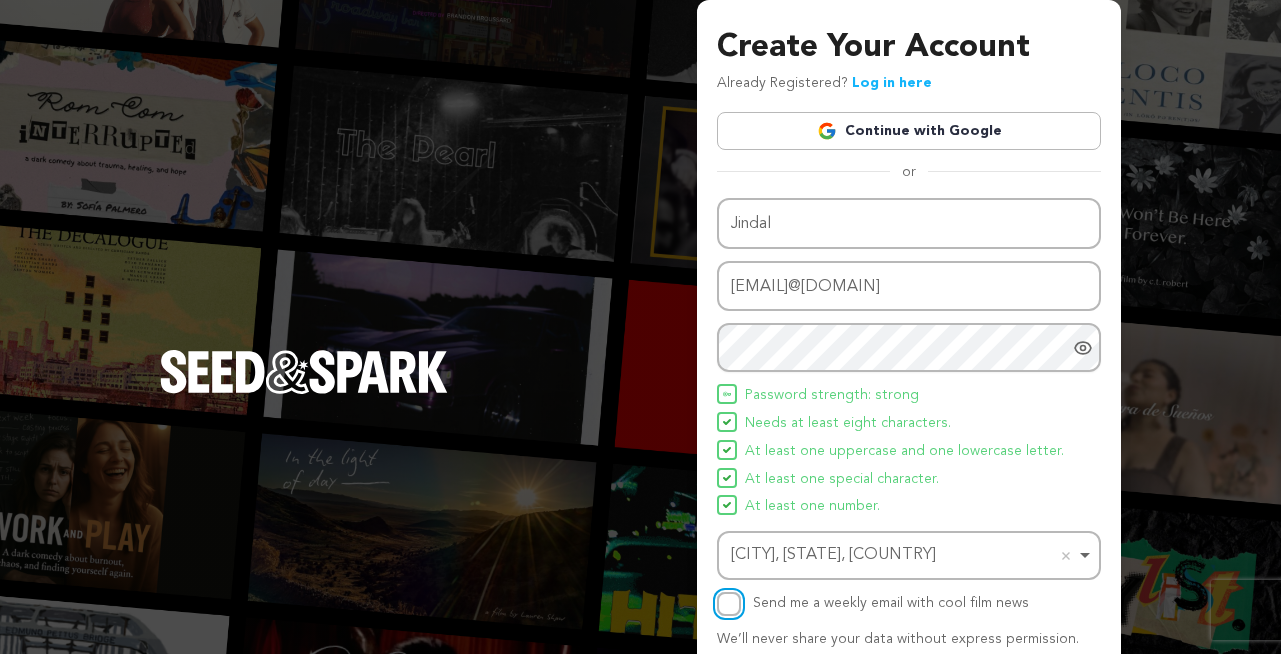 click on "Send me a weekly email with cool film news" at bounding box center [729, 604] 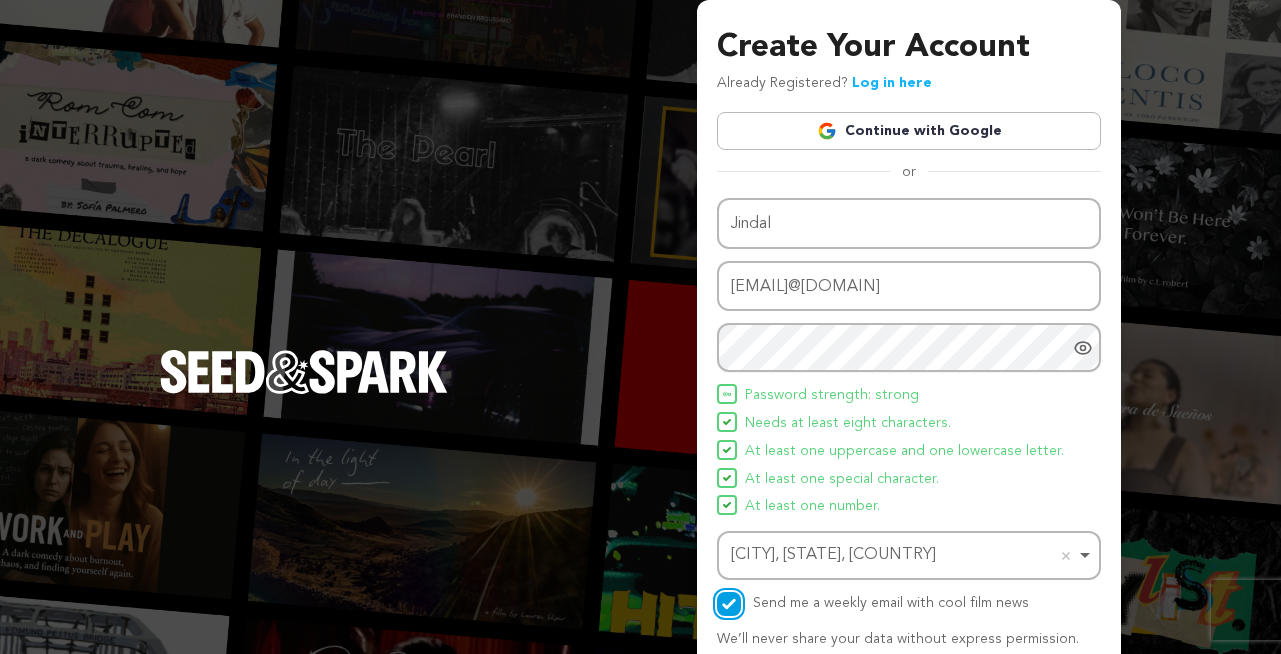 scroll, scrollTop: 129, scrollLeft: 0, axis: vertical 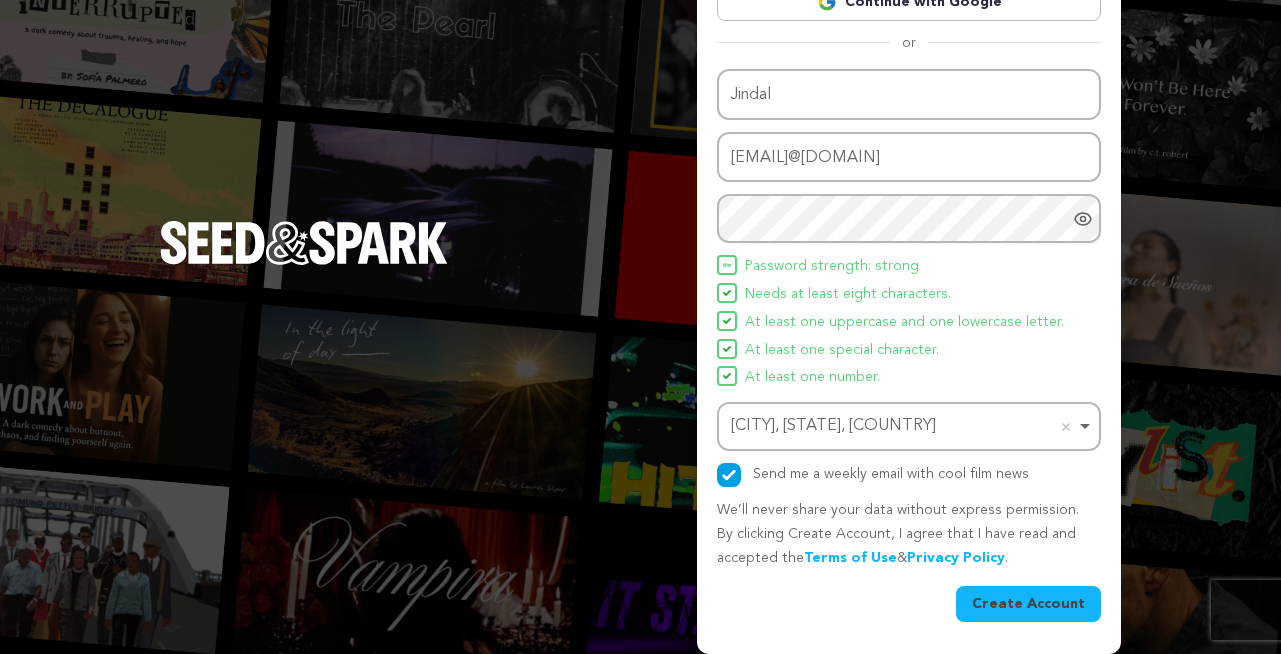 click on "Create Account" at bounding box center (1028, 604) 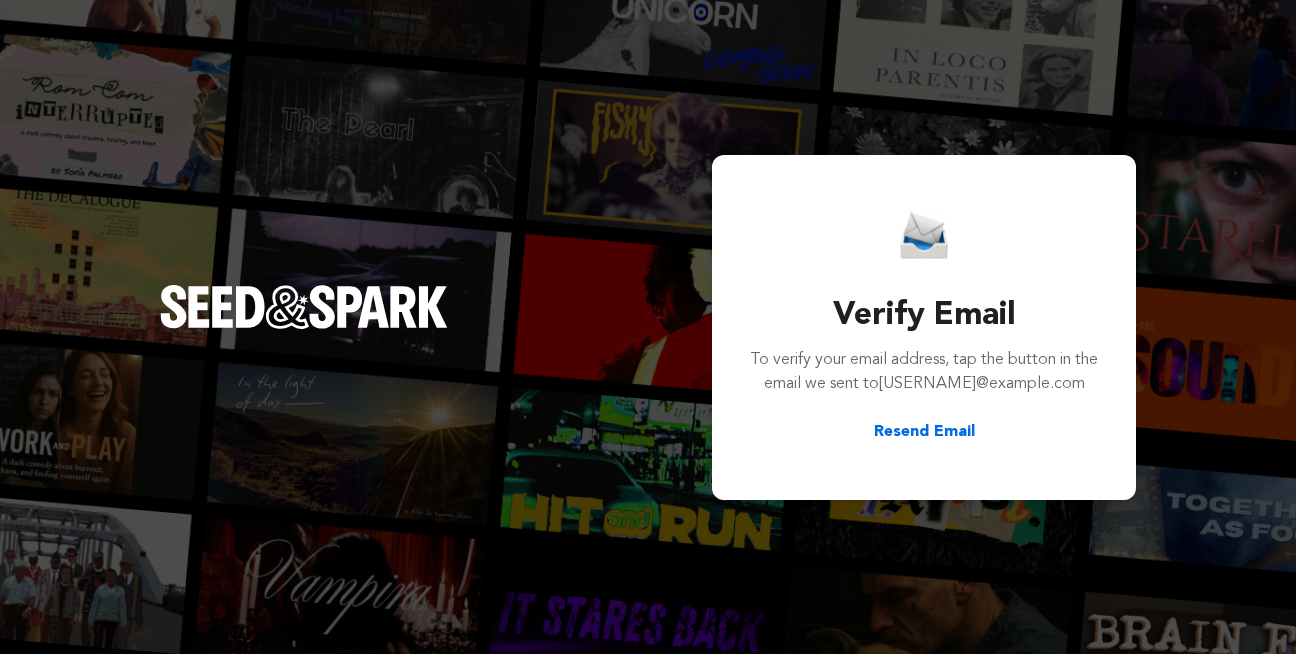 scroll, scrollTop: 0, scrollLeft: 0, axis: both 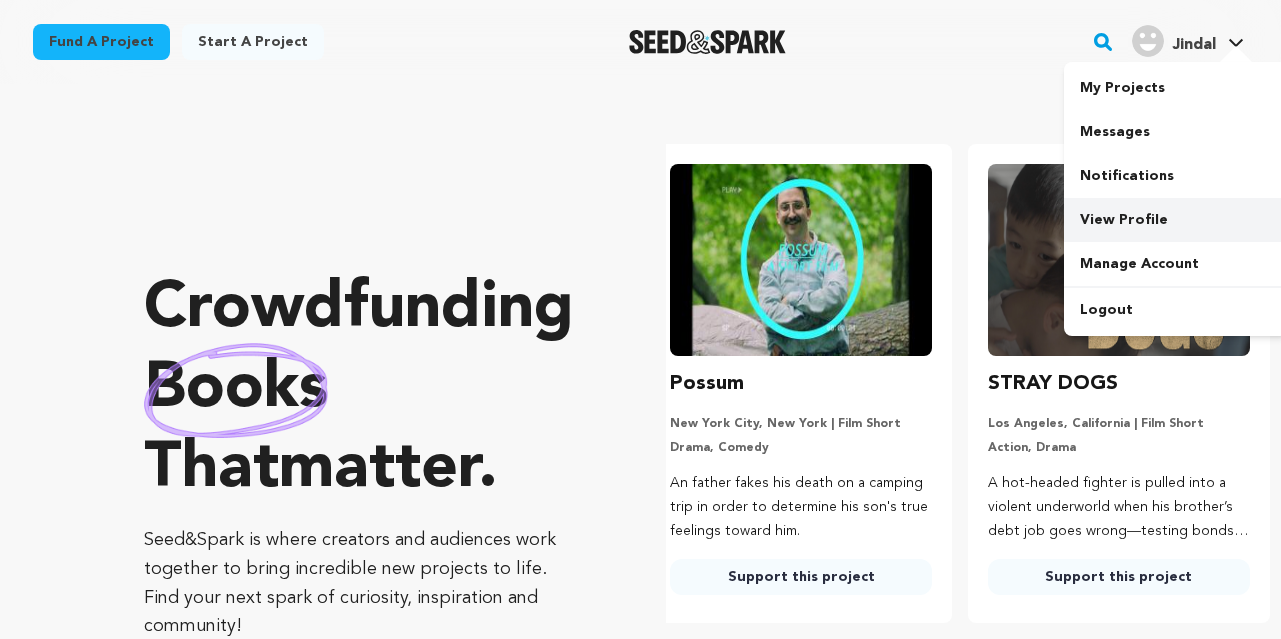 click on "View Profile" at bounding box center (1176, 220) 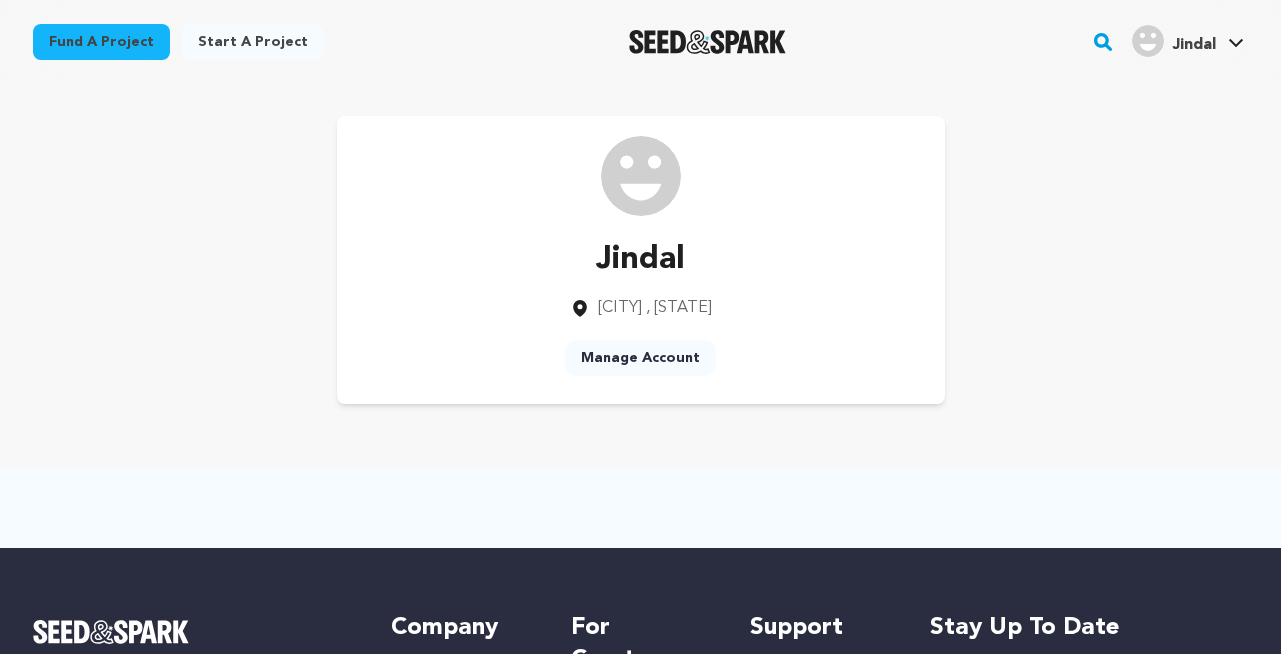scroll, scrollTop: 0, scrollLeft: 0, axis: both 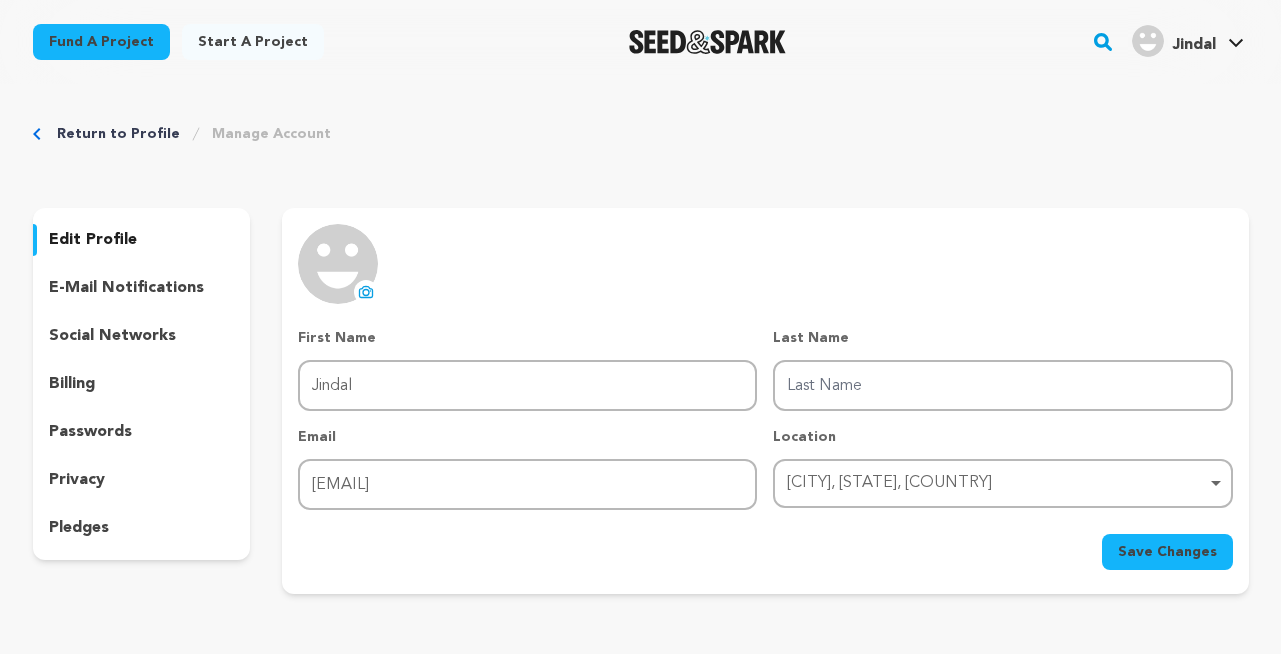 click 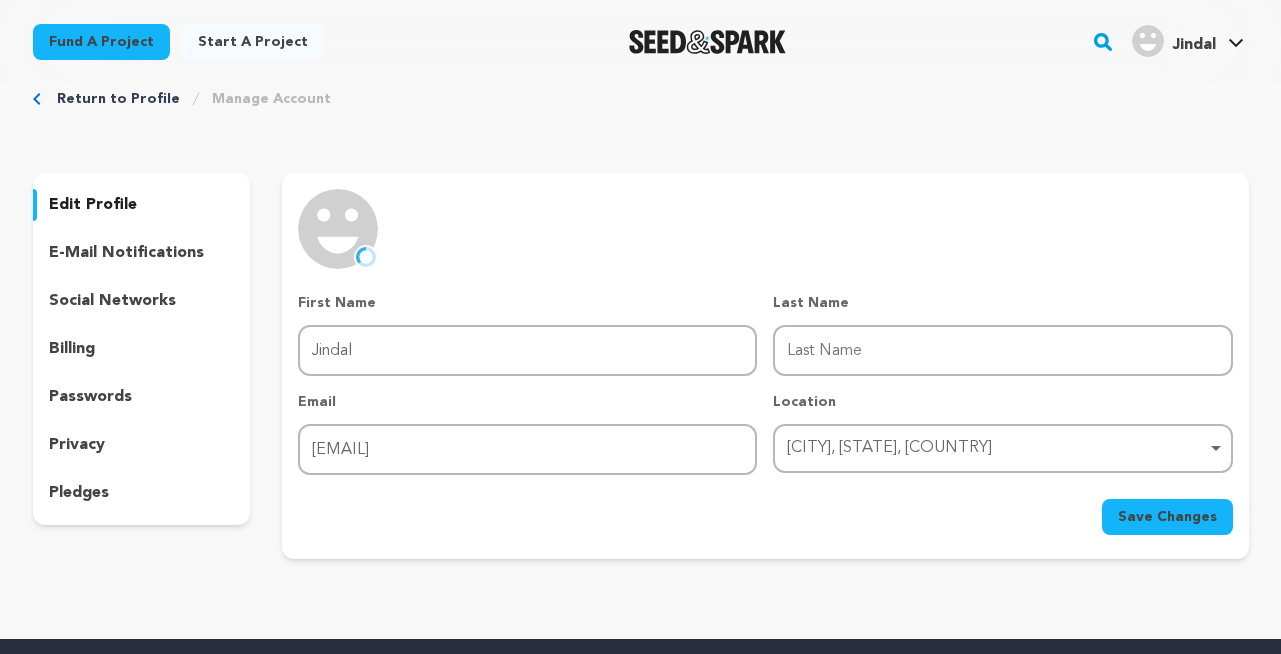 scroll, scrollTop: 0, scrollLeft: 0, axis: both 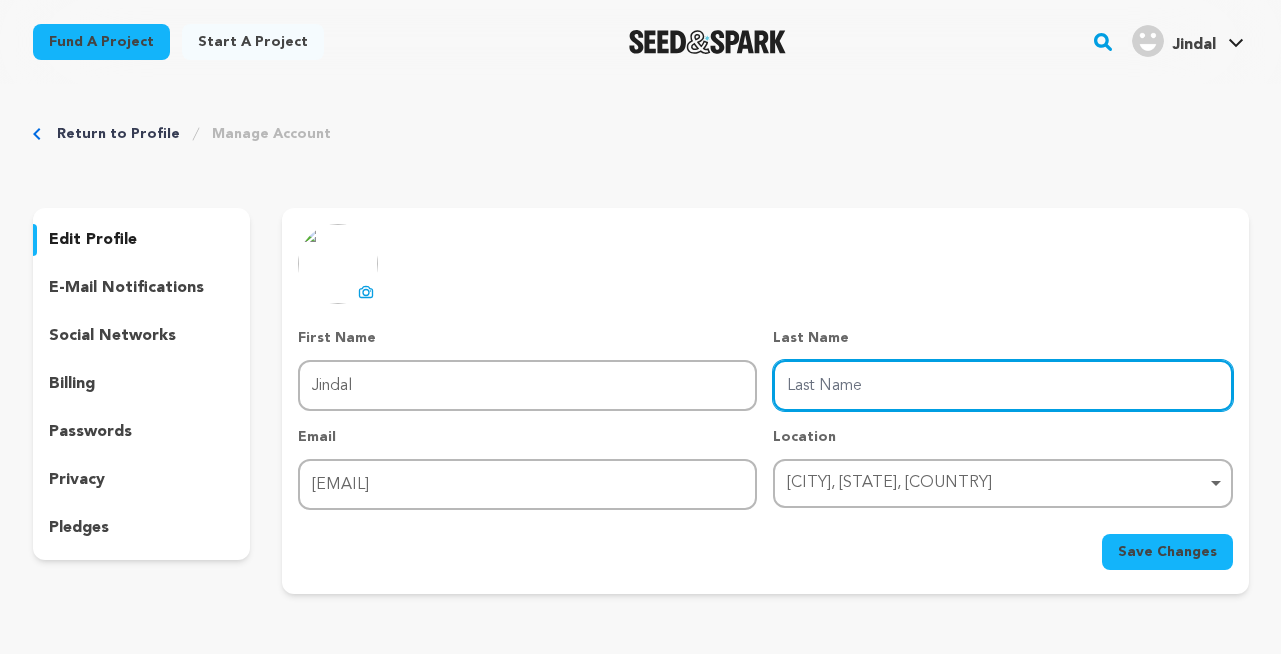 click on "Last Name" at bounding box center (1002, 385) 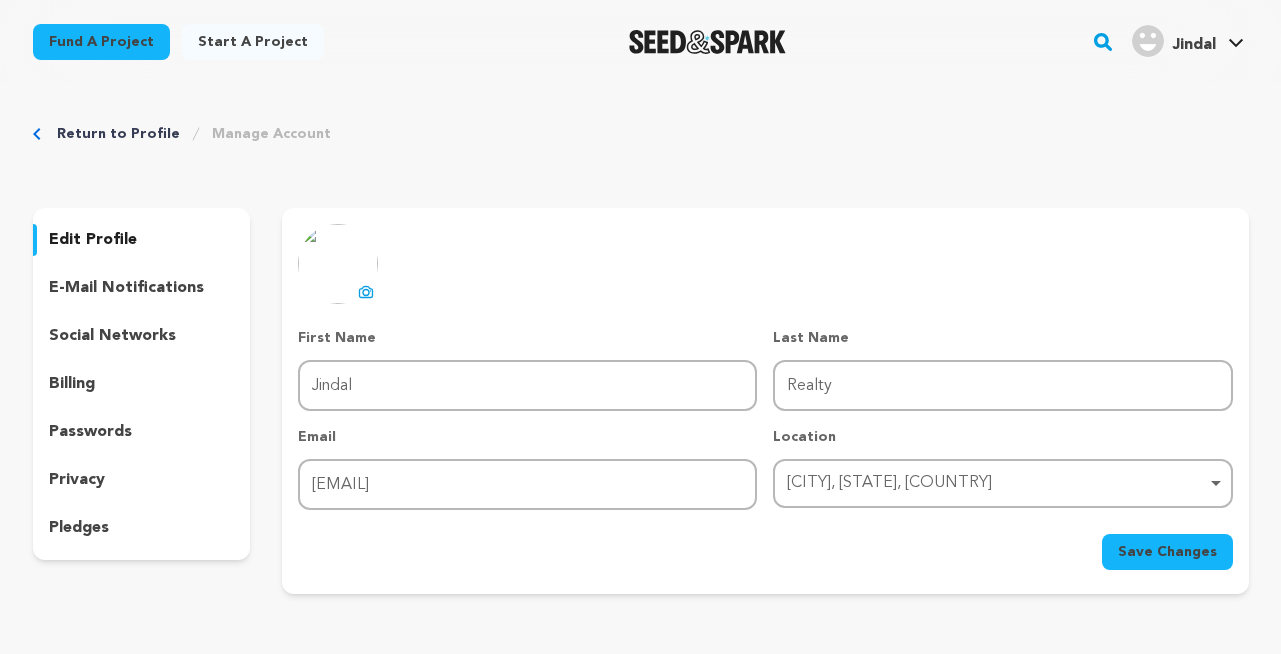 click on "Save Changes" at bounding box center [1167, 552] 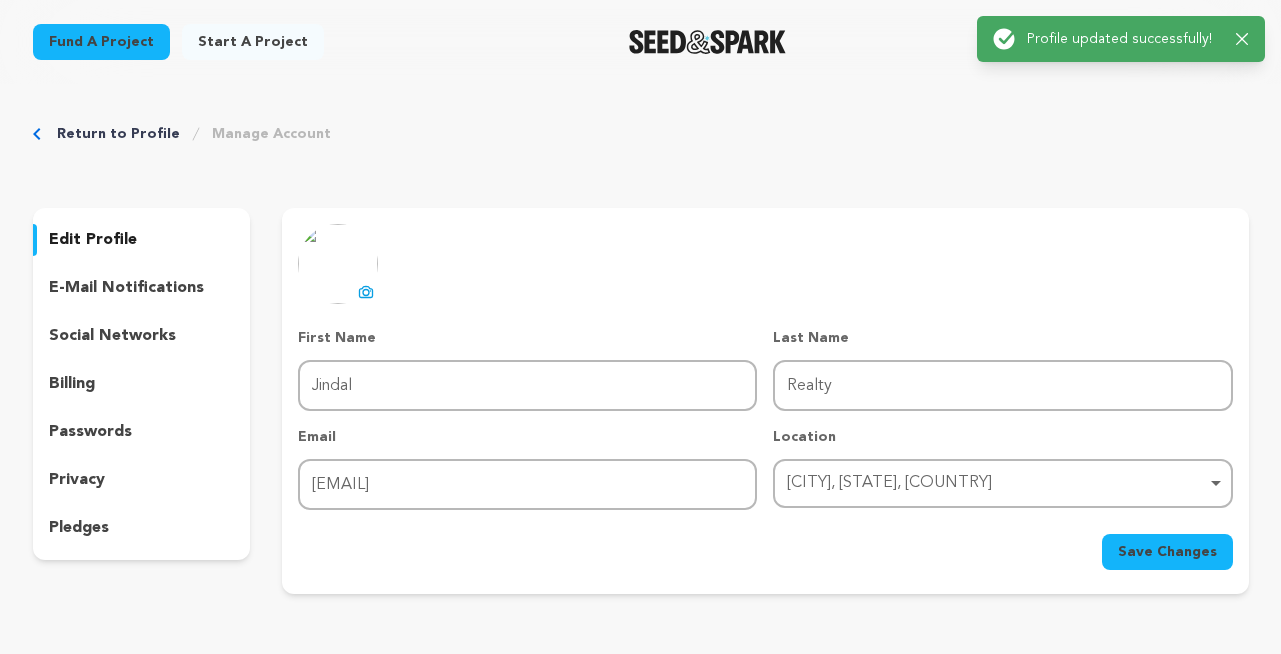 click on "social networks" at bounding box center [112, 336] 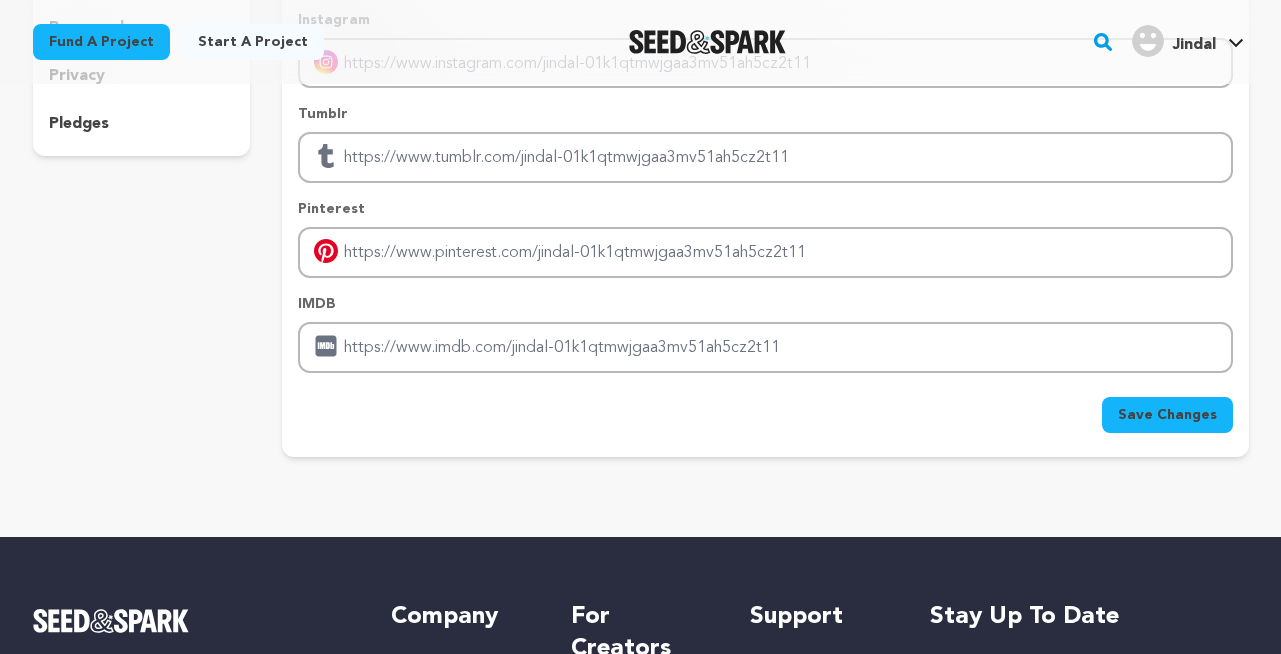 scroll, scrollTop: 0, scrollLeft: 0, axis: both 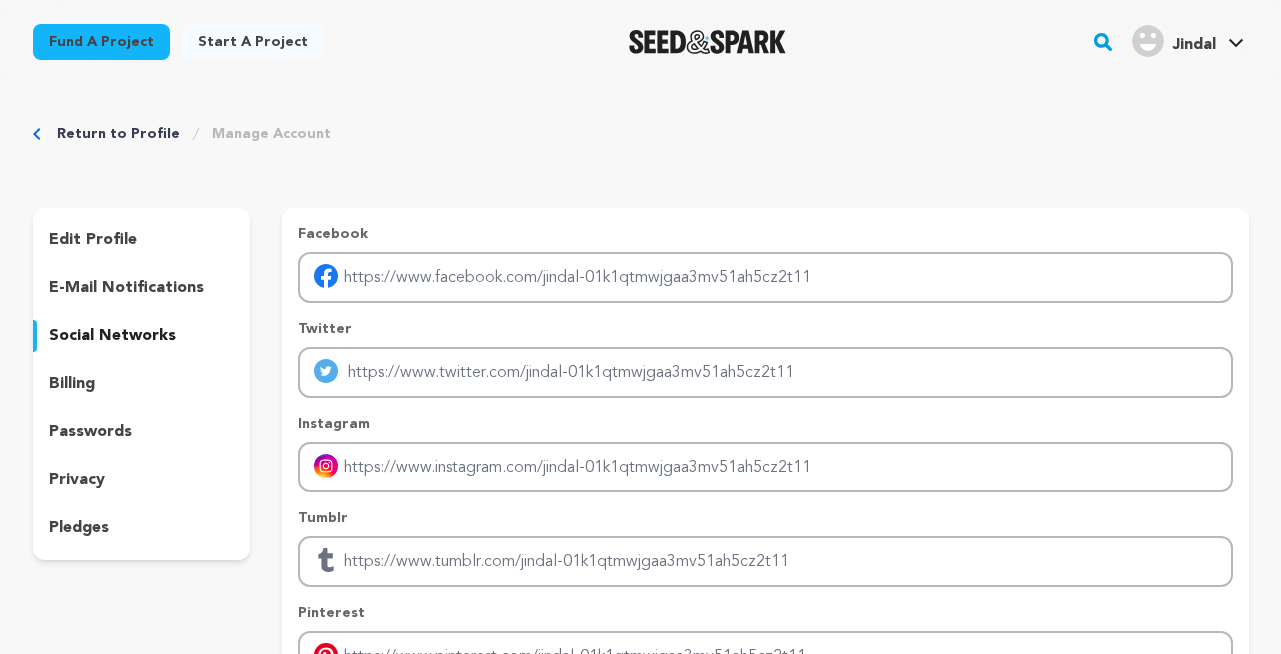 click on "edit profile" at bounding box center (93, 240) 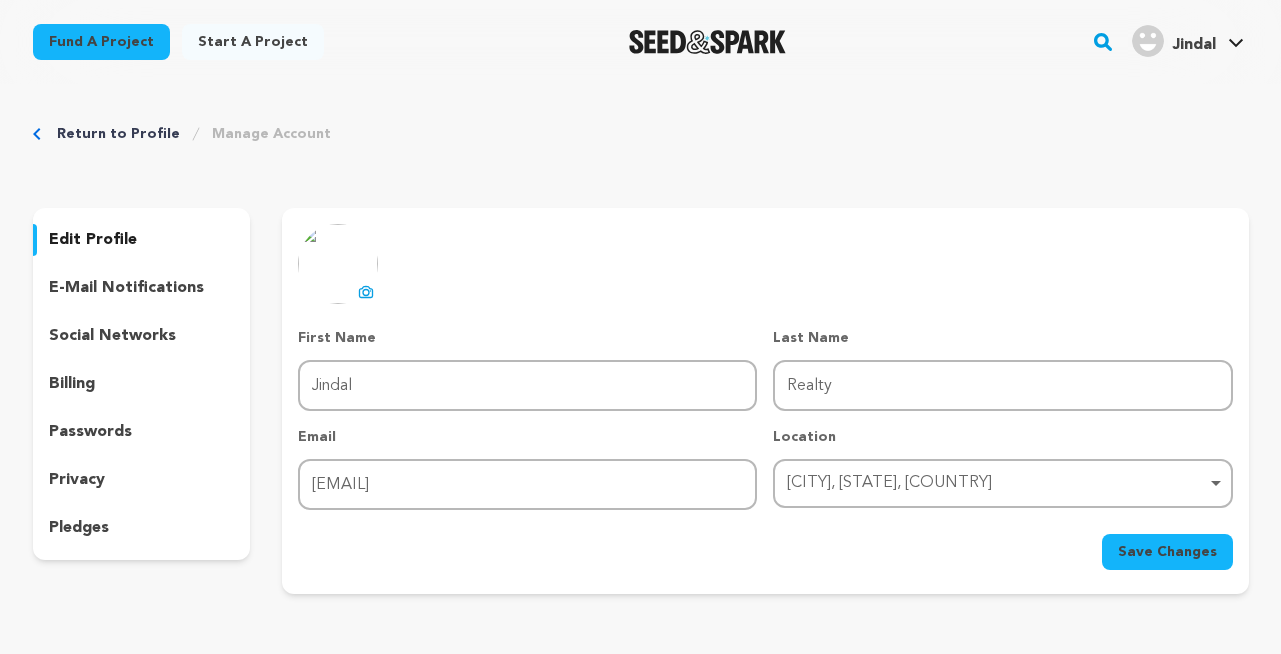 click on "social networks" at bounding box center [112, 336] 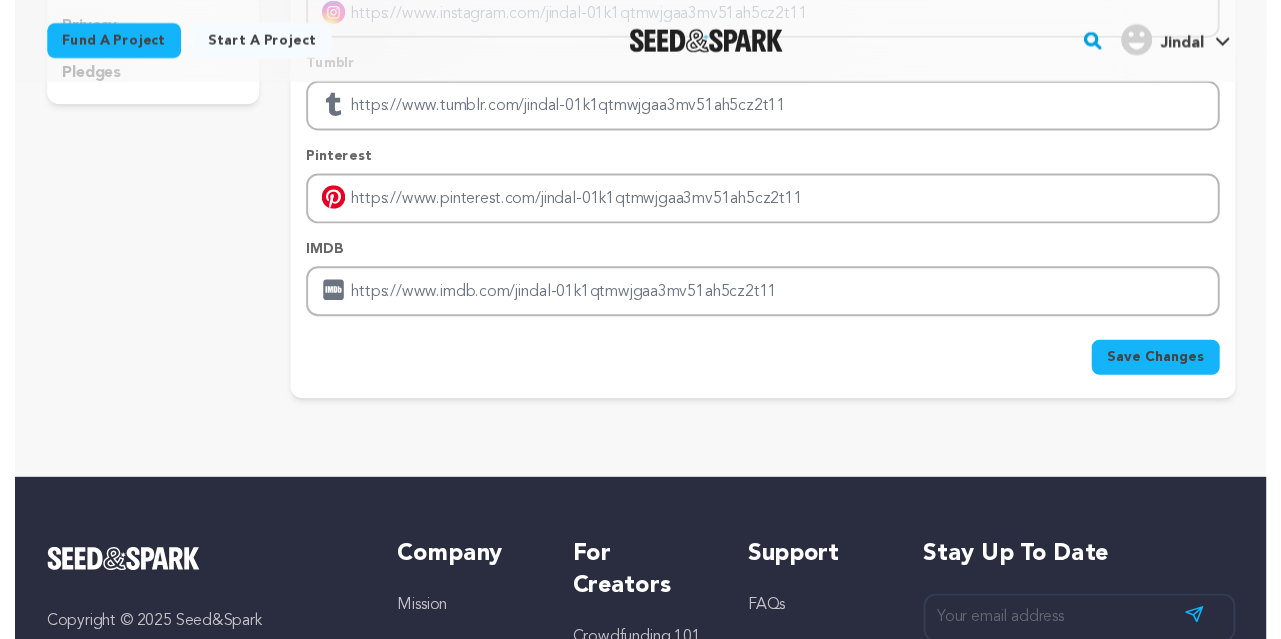 scroll, scrollTop: 0, scrollLeft: 0, axis: both 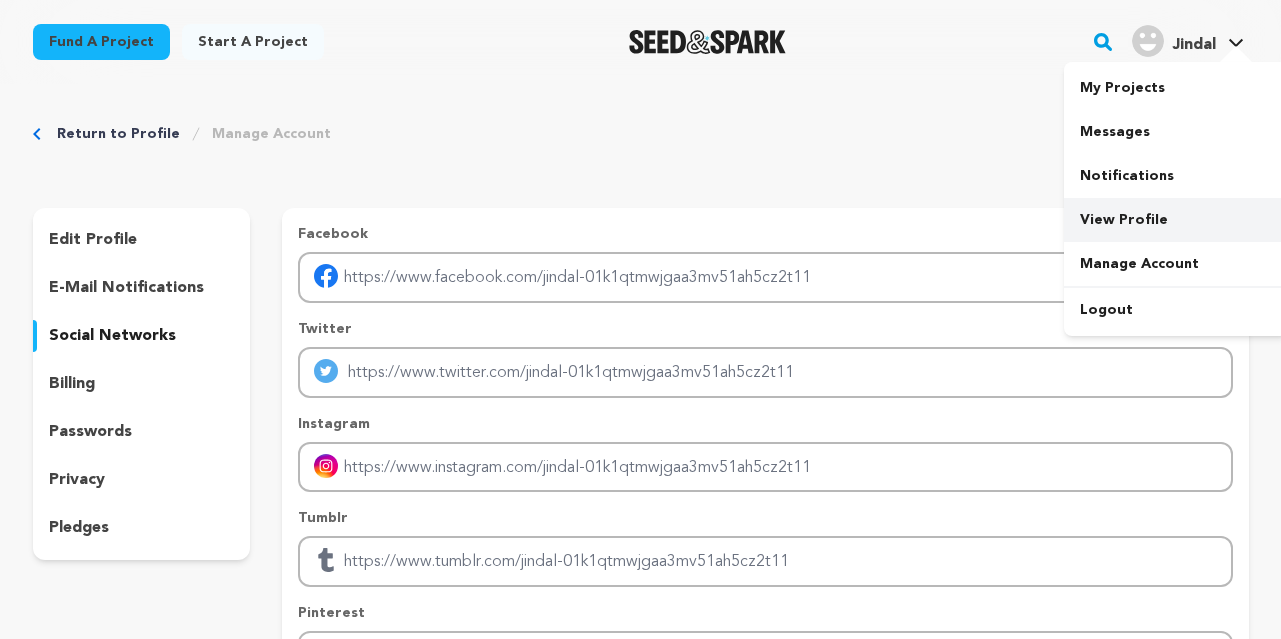 click on "View Profile" at bounding box center (1176, 220) 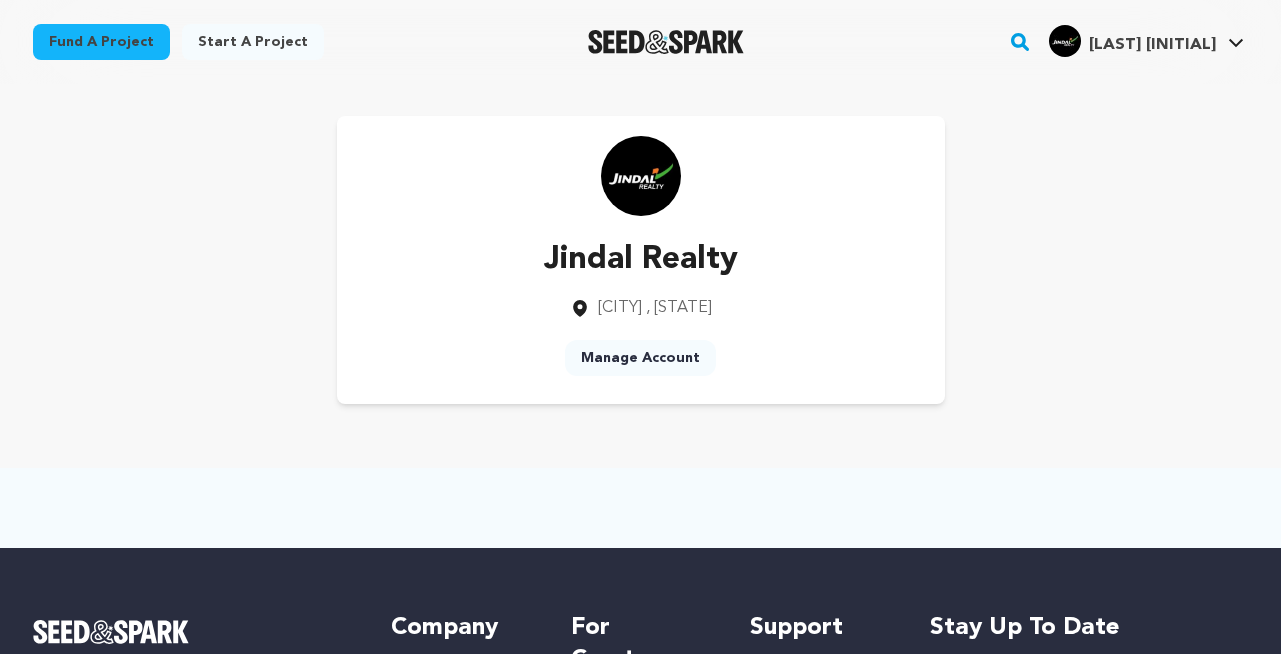 scroll, scrollTop: 0, scrollLeft: 0, axis: both 